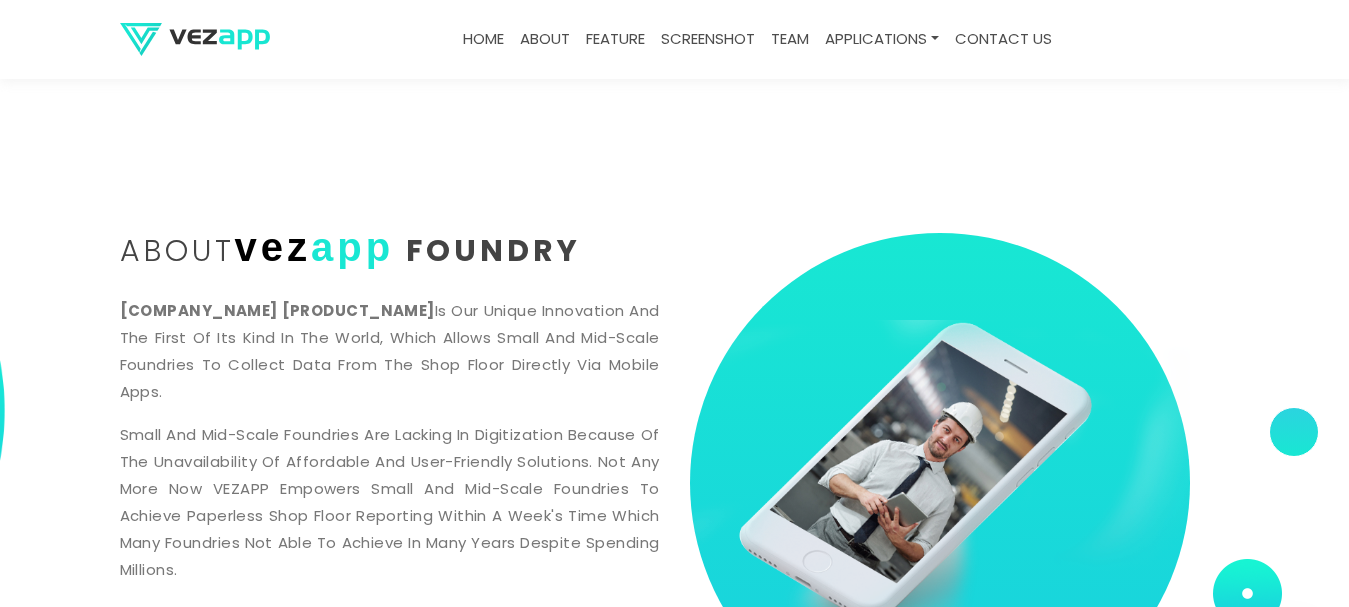 scroll, scrollTop: 200, scrollLeft: 0, axis: vertical 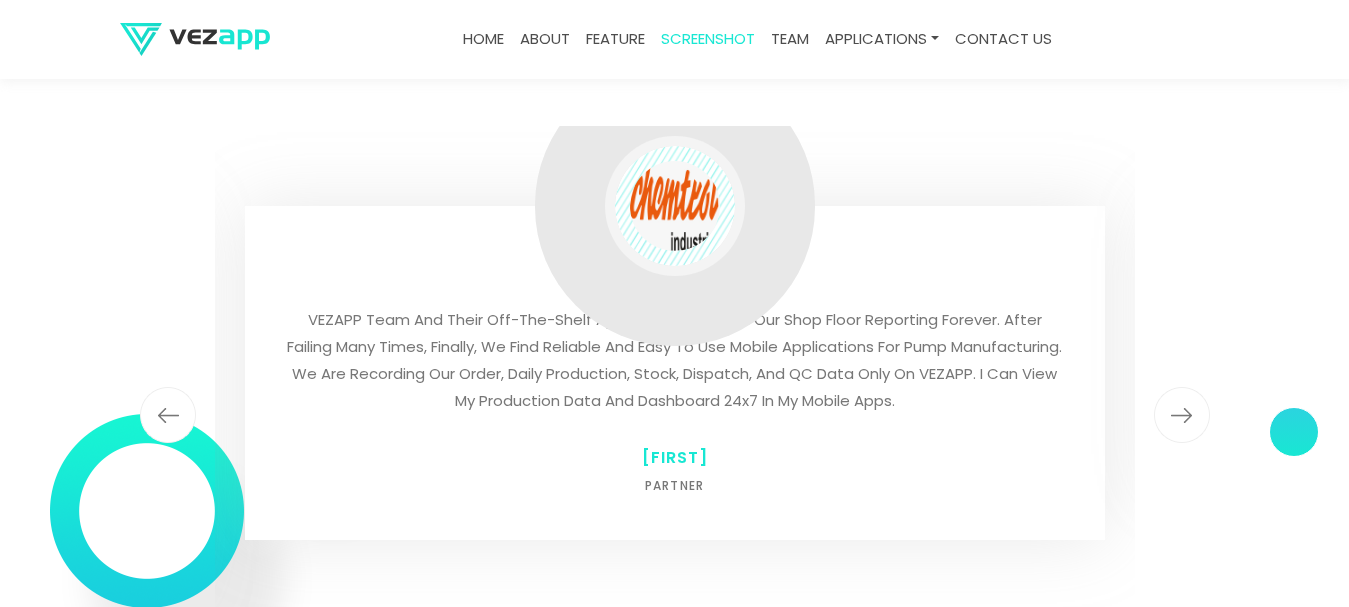 click at bounding box center [1182, 415] 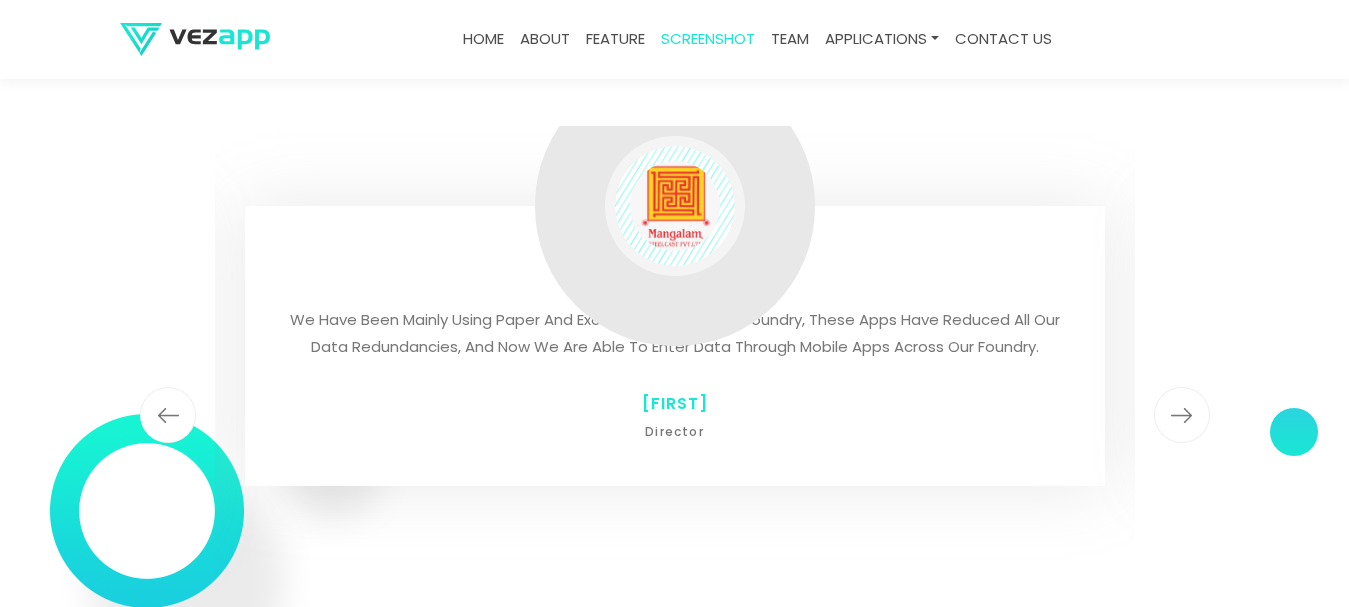 click at bounding box center (1182, 415) 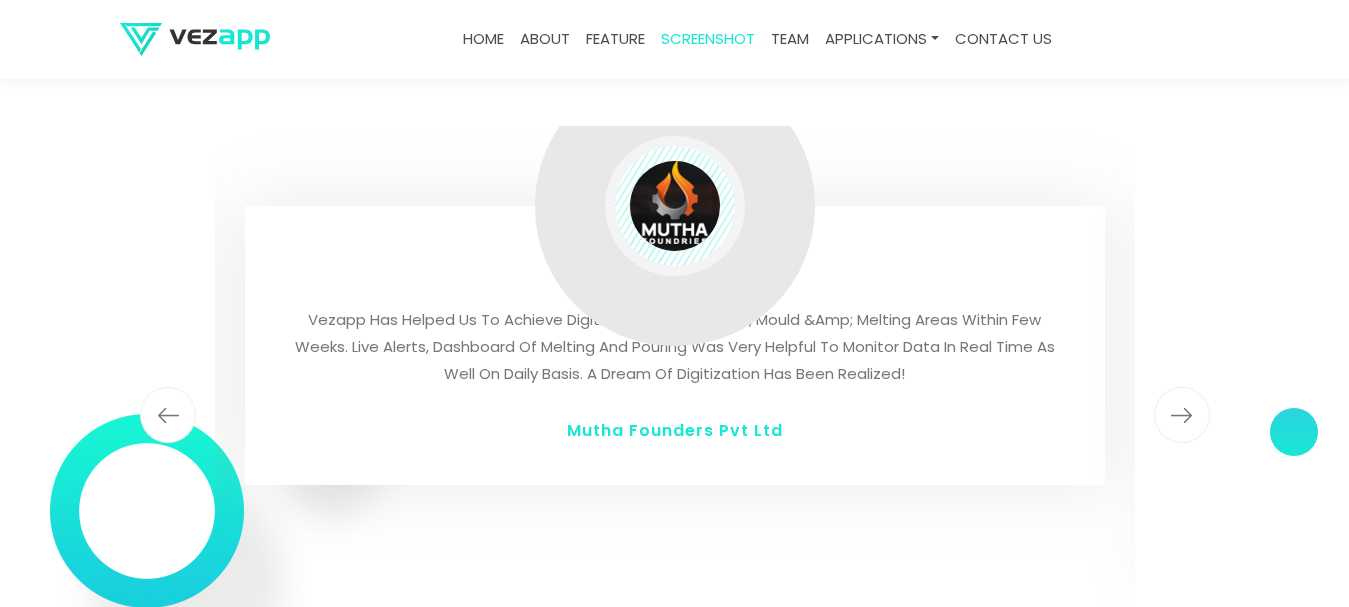 click at bounding box center (1182, 415) 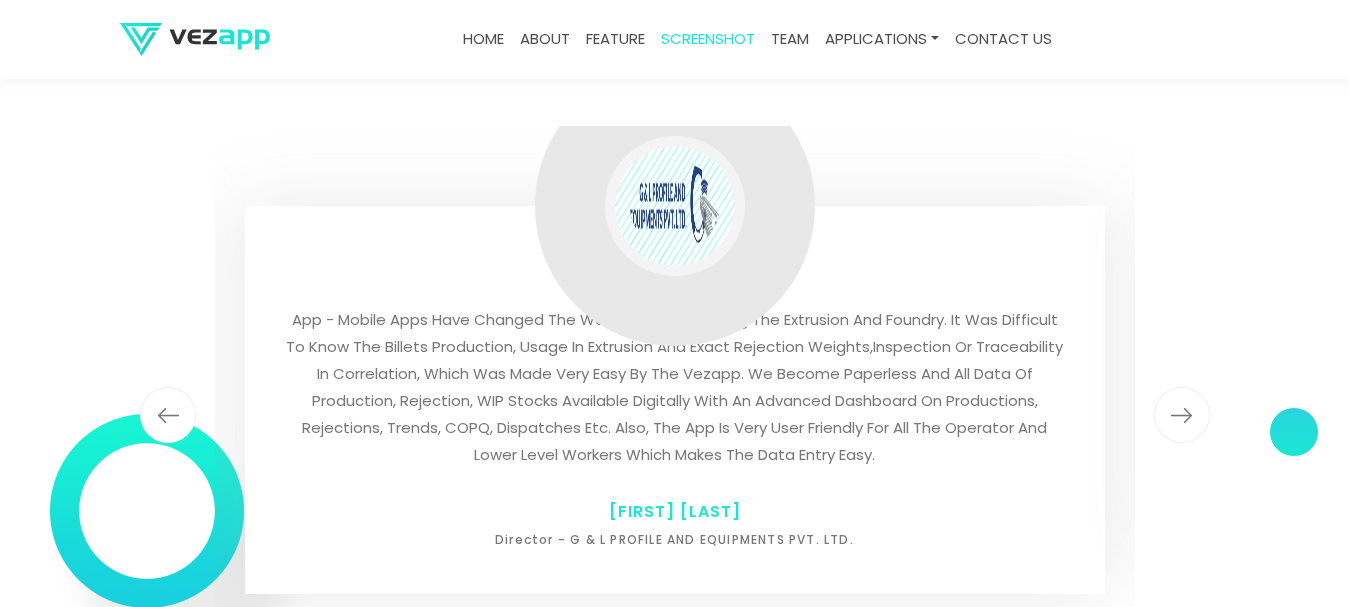 click on "about" at bounding box center [545, 39] 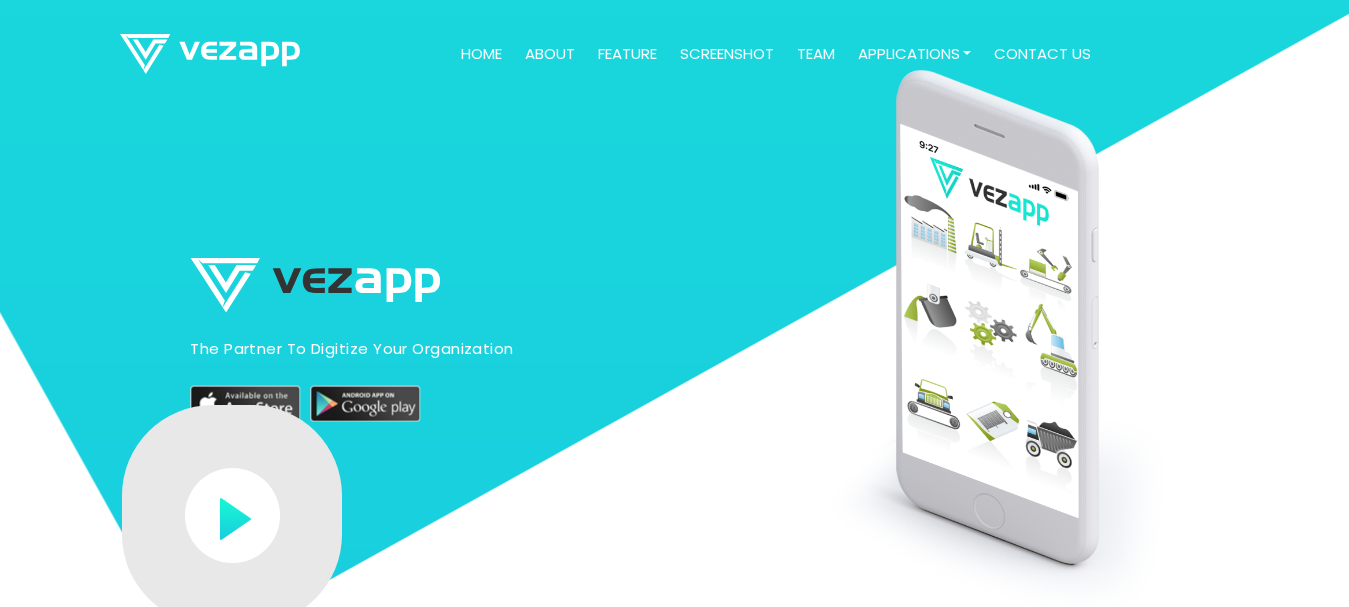 scroll, scrollTop: 0, scrollLeft: 0, axis: both 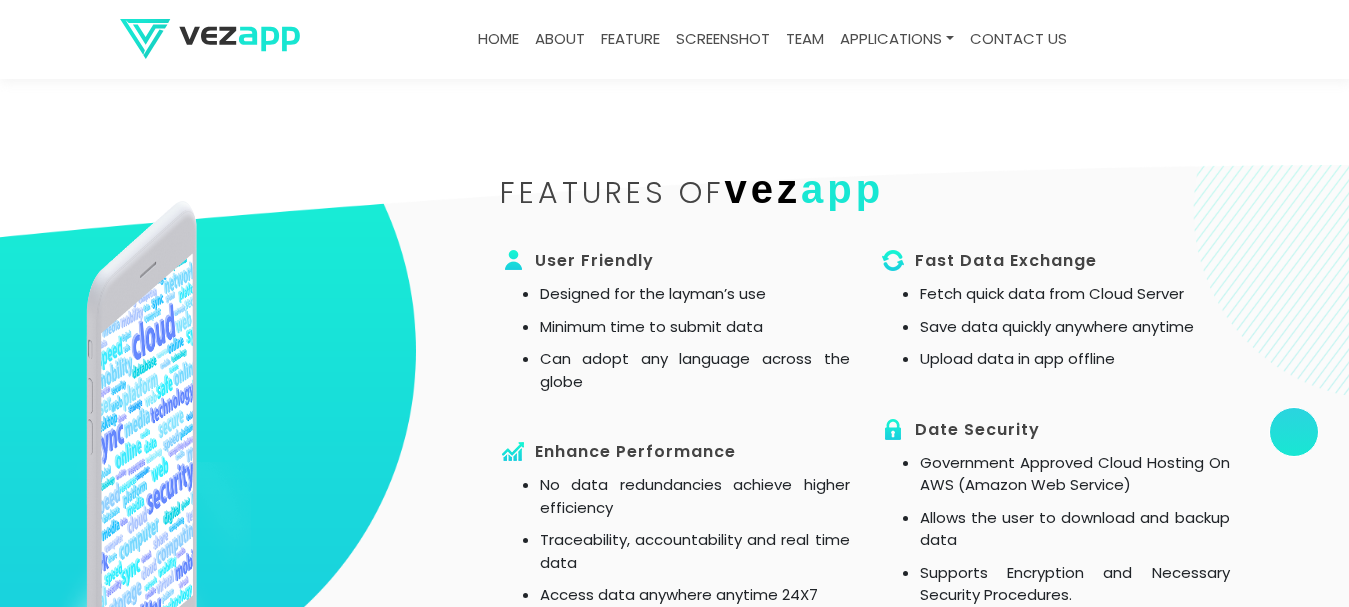click on "screenshot" at bounding box center [723, 39] 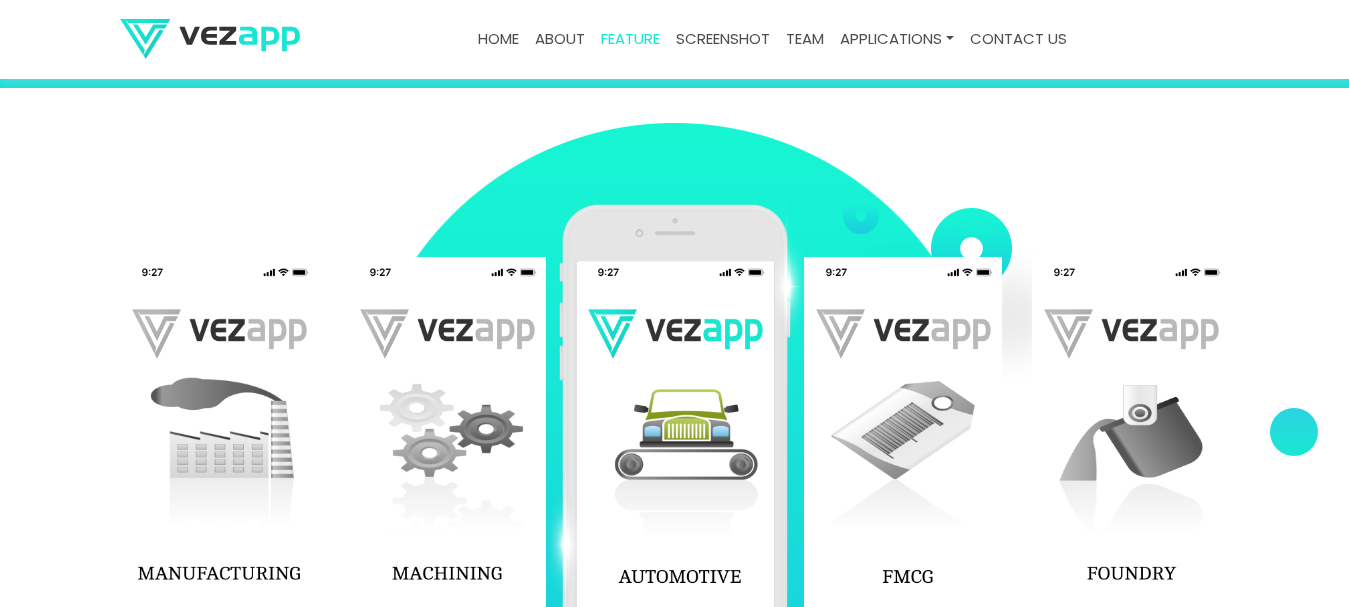 click on "team" at bounding box center [805, 39] 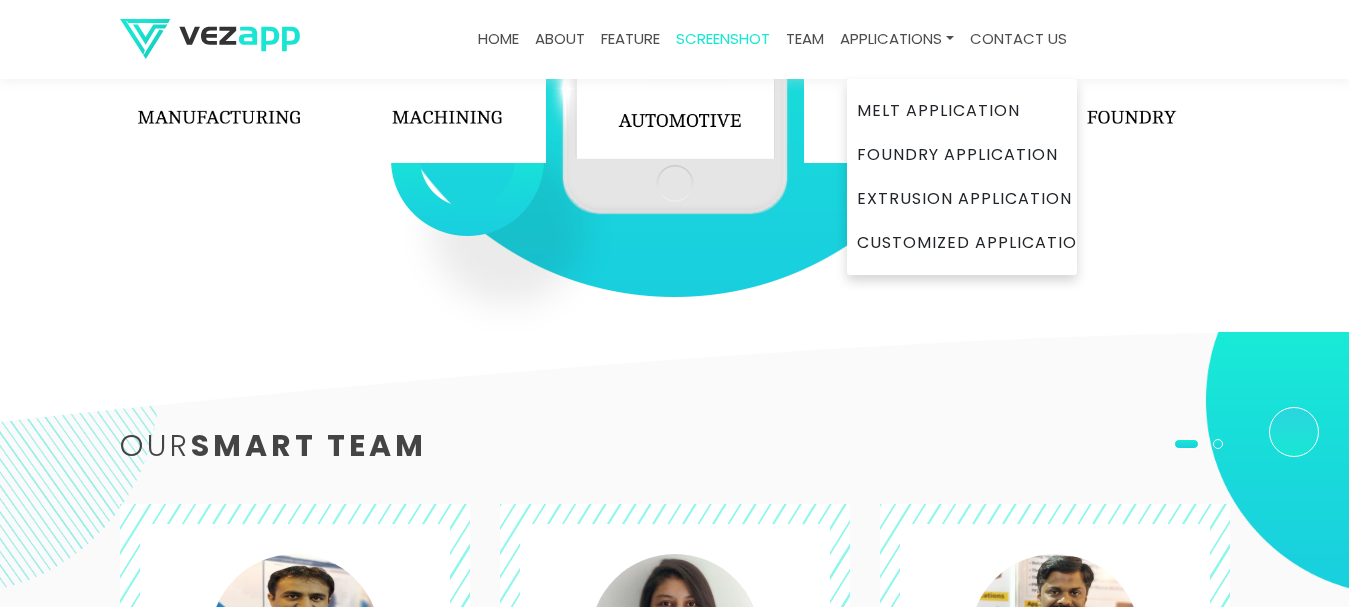 click on "Applications" at bounding box center (897, 39) 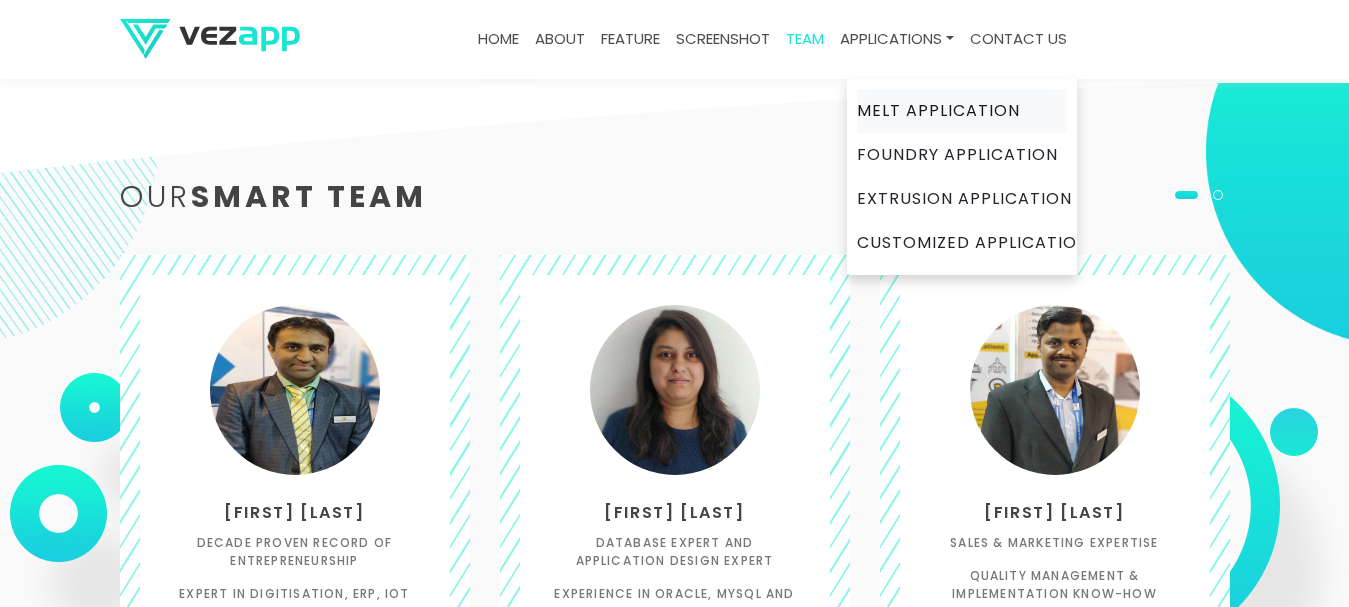 scroll, scrollTop: 3104, scrollLeft: 0, axis: vertical 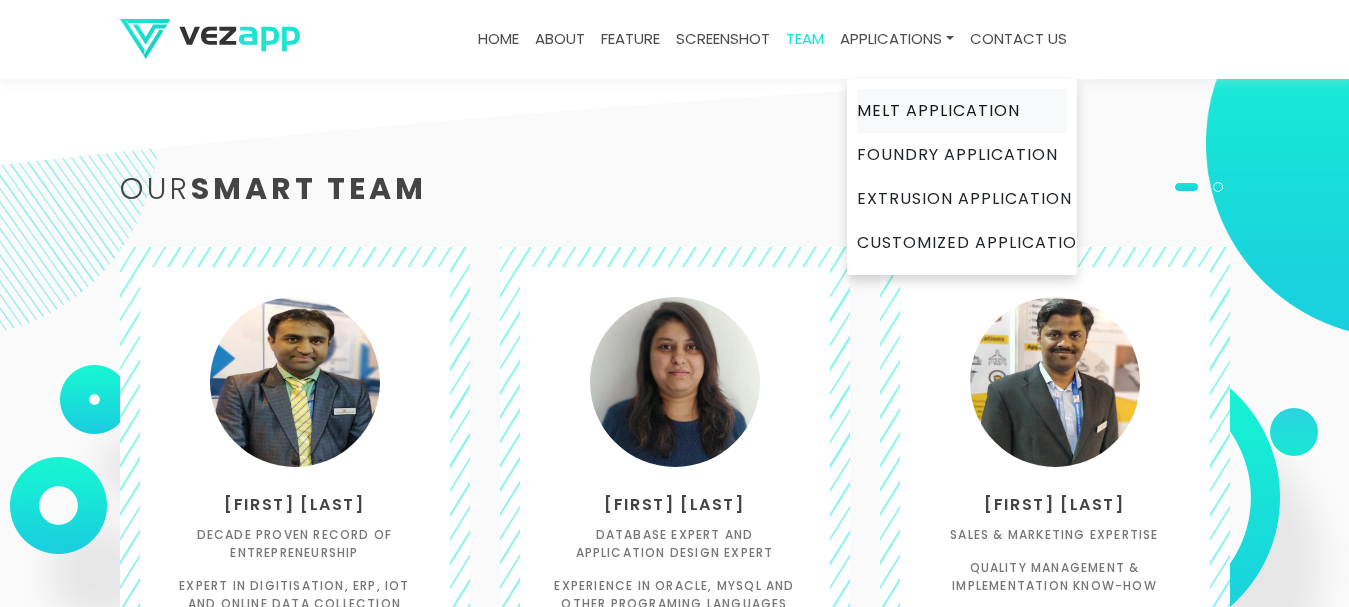 click on "Melt Application" at bounding box center [962, 111] 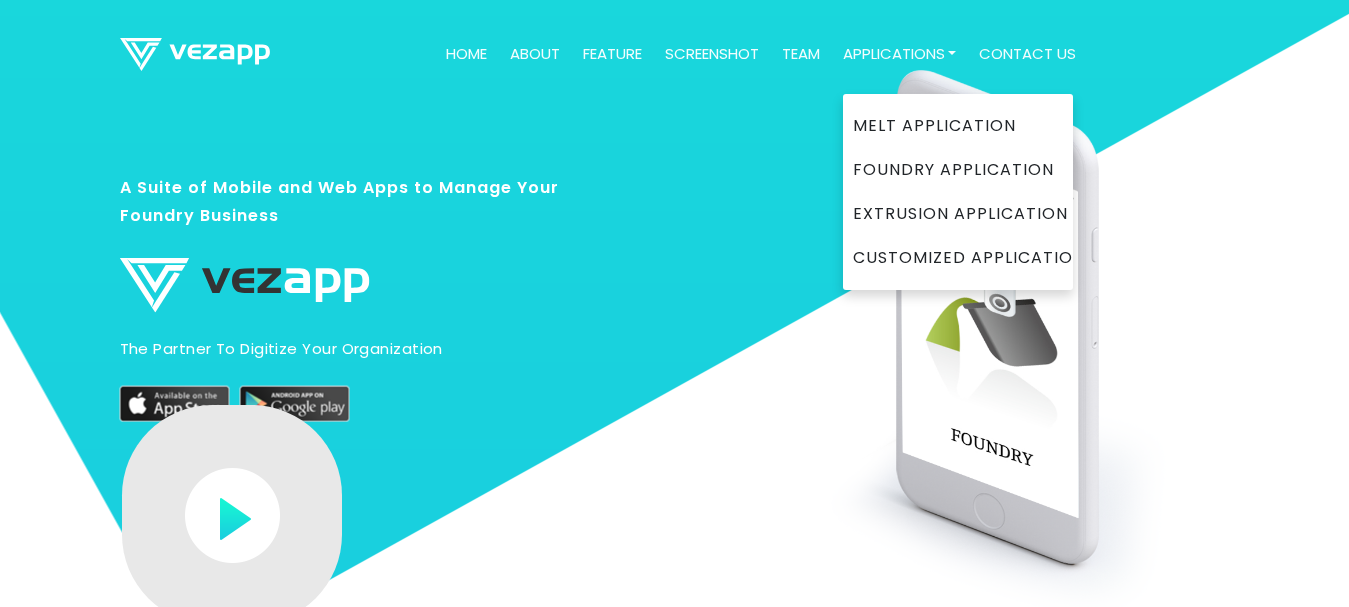 scroll, scrollTop: 0, scrollLeft: 0, axis: both 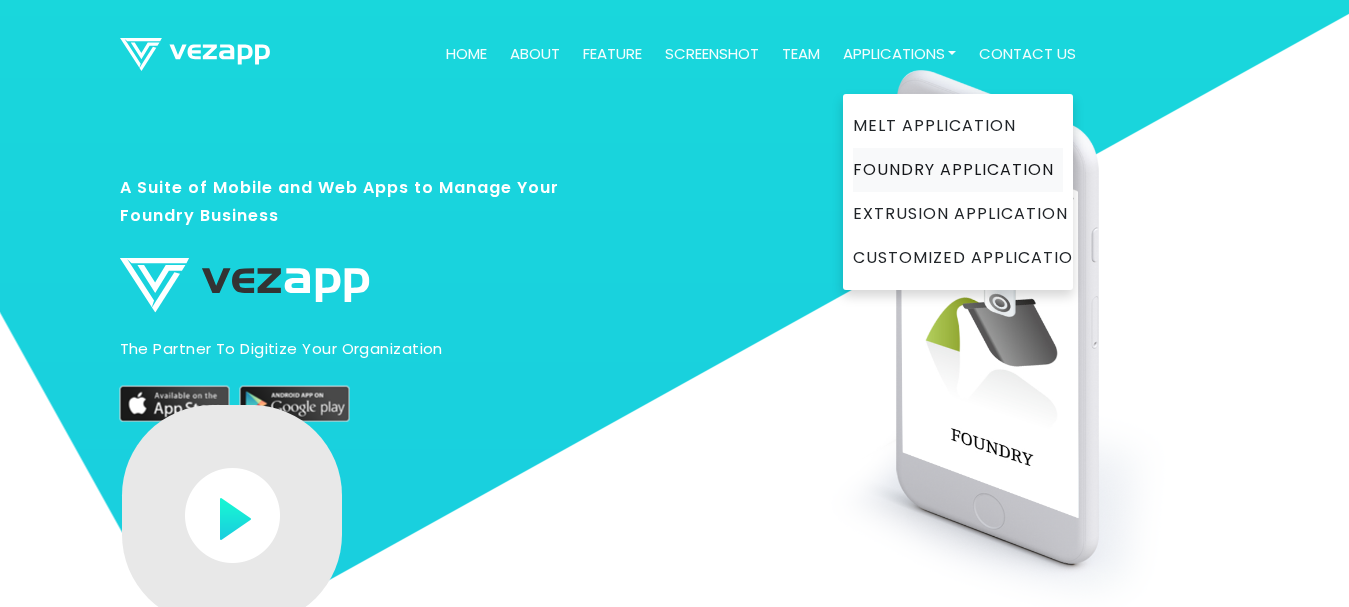 click on "Foundry Application" at bounding box center [958, 170] 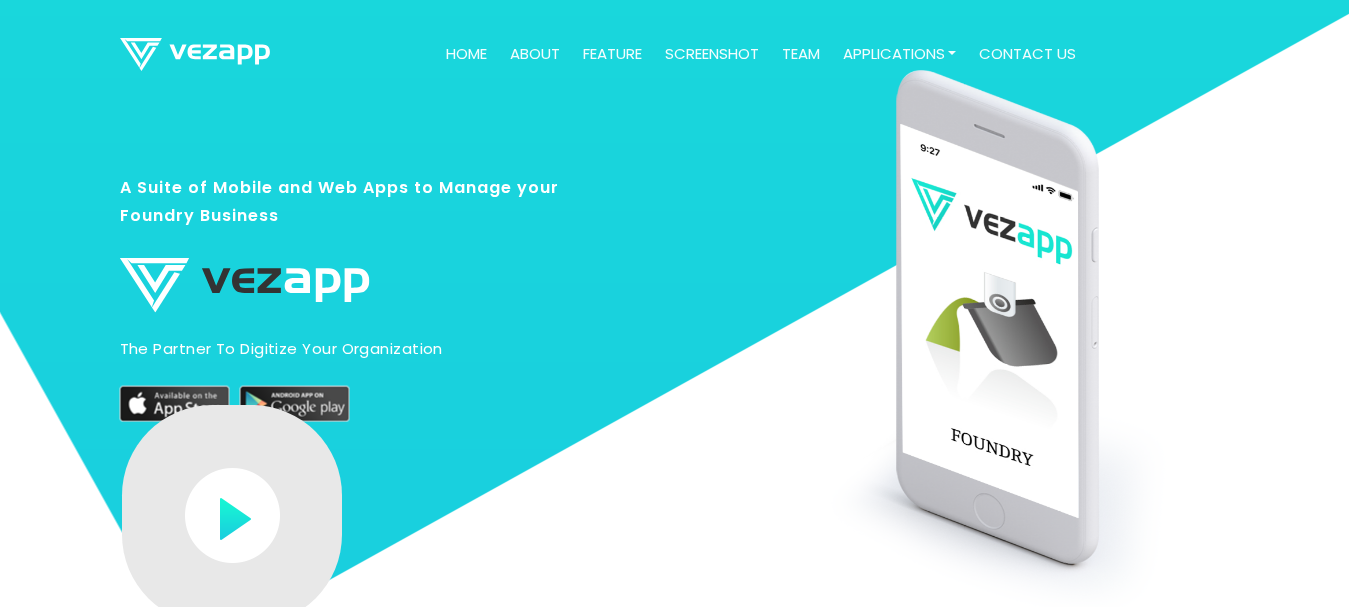 scroll, scrollTop: 0, scrollLeft: 0, axis: both 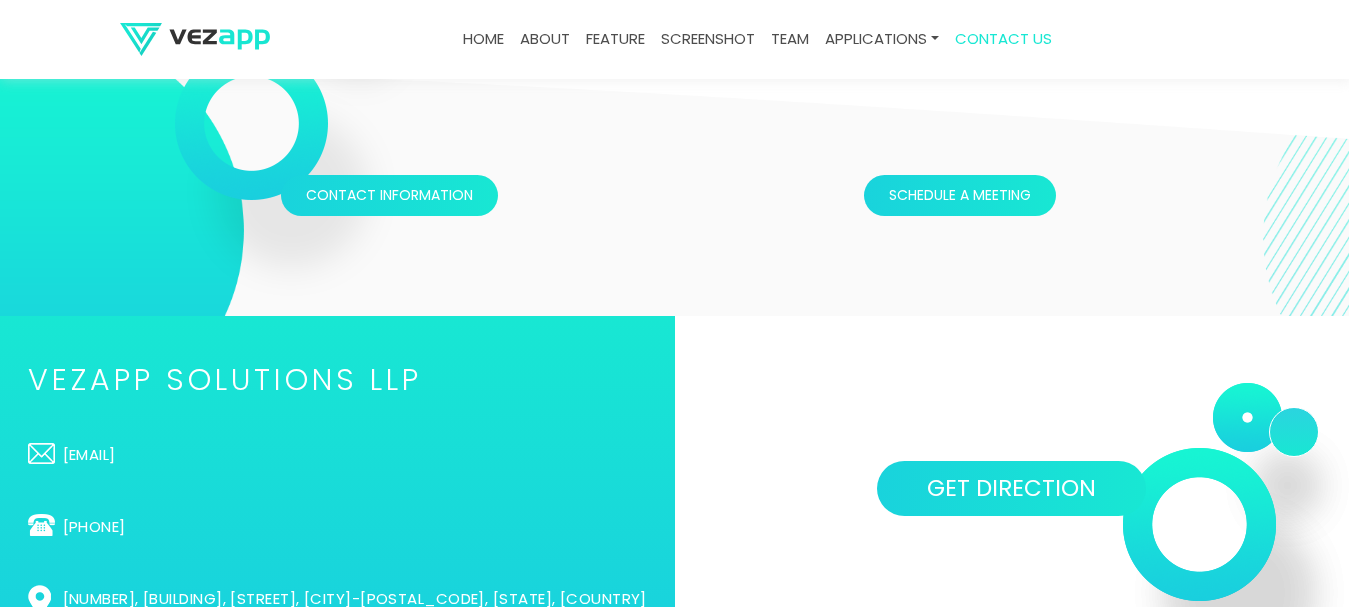 click on "team" at bounding box center (790, 39) 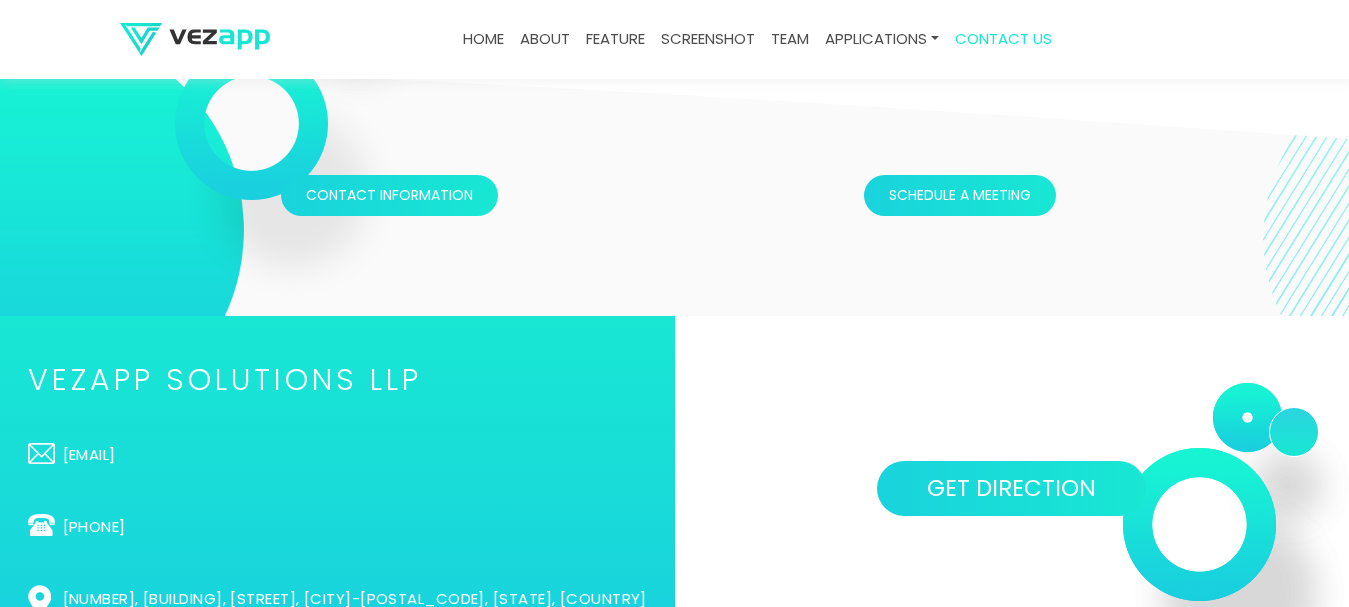 click on "team" at bounding box center [790, 39] 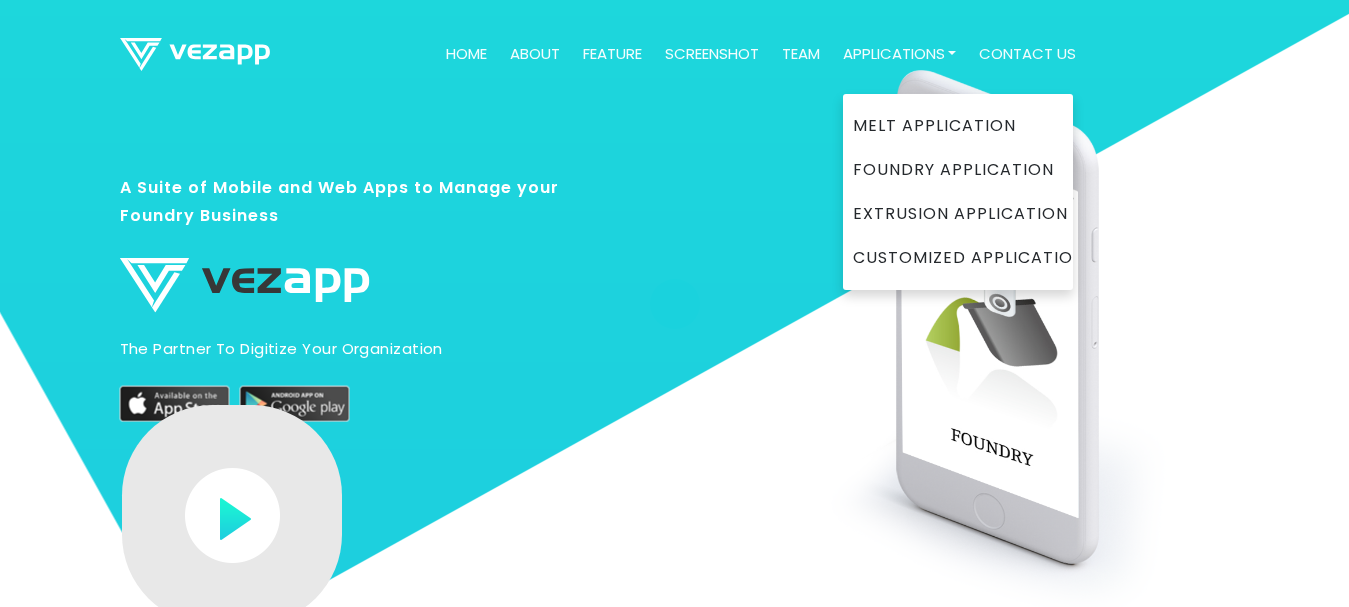 scroll, scrollTop: 0, scrollLeft: 0, axis: both 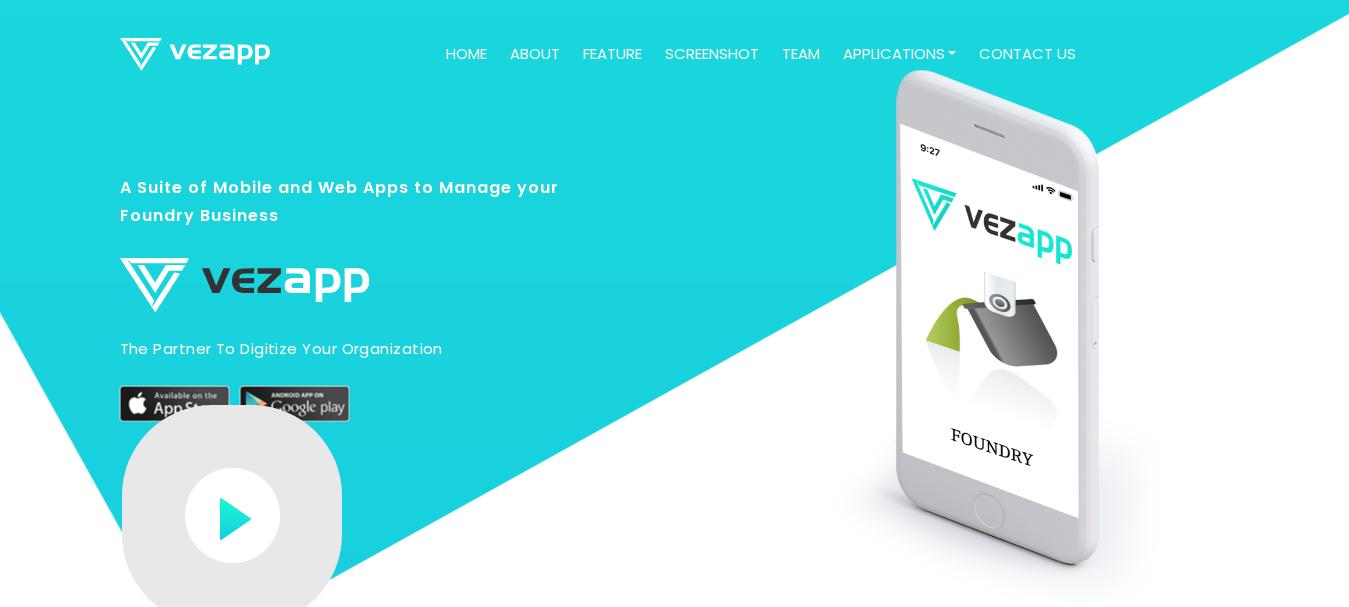 click on "contact us" at bounding box center (1027, 54) 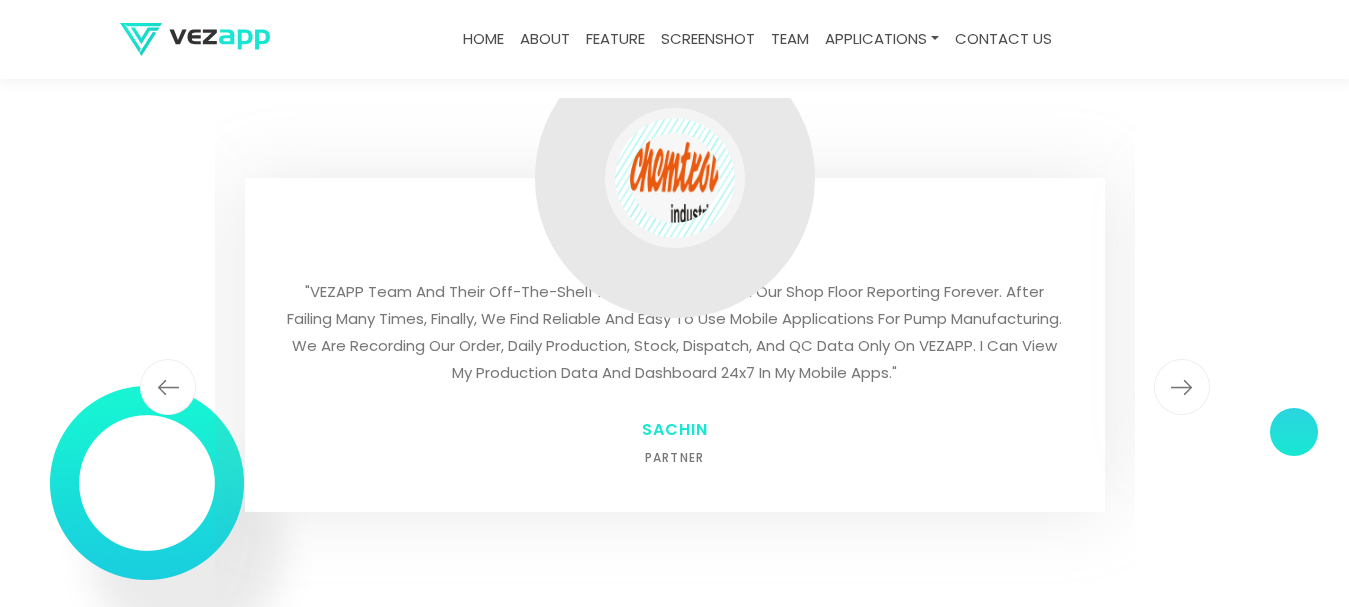 scroll, scrollTop: 5128, scrollLeft: 0, axis: vertical 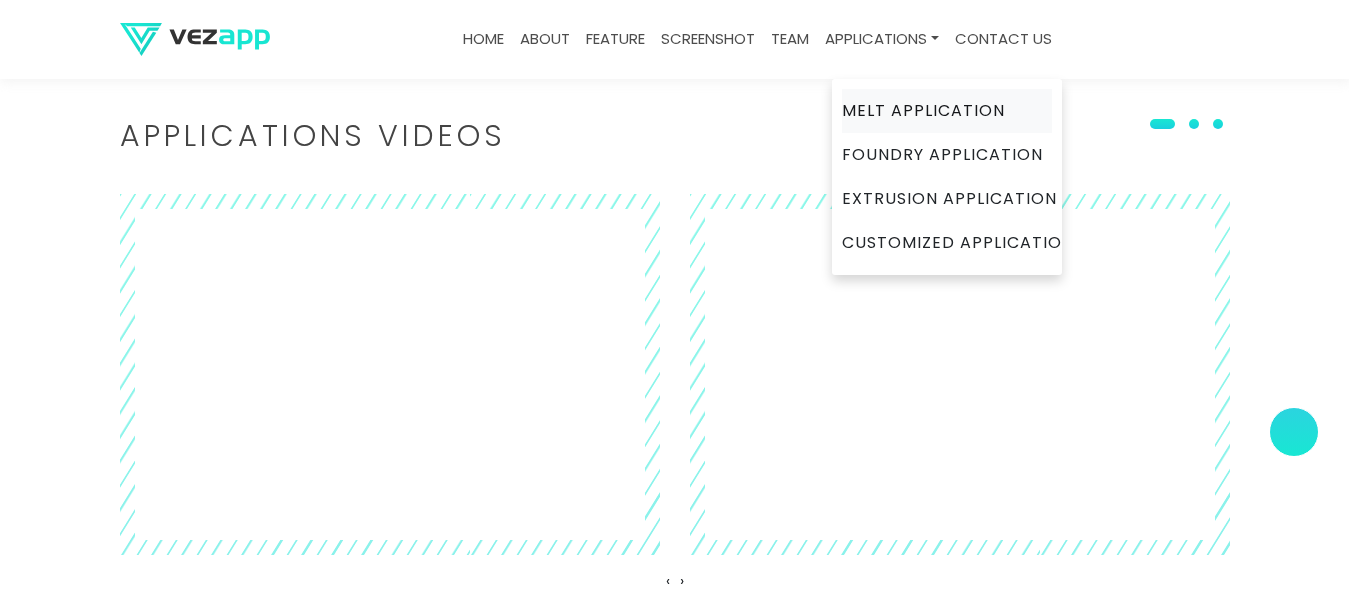 click on "Melt Application" at bounding box center [947, 111] 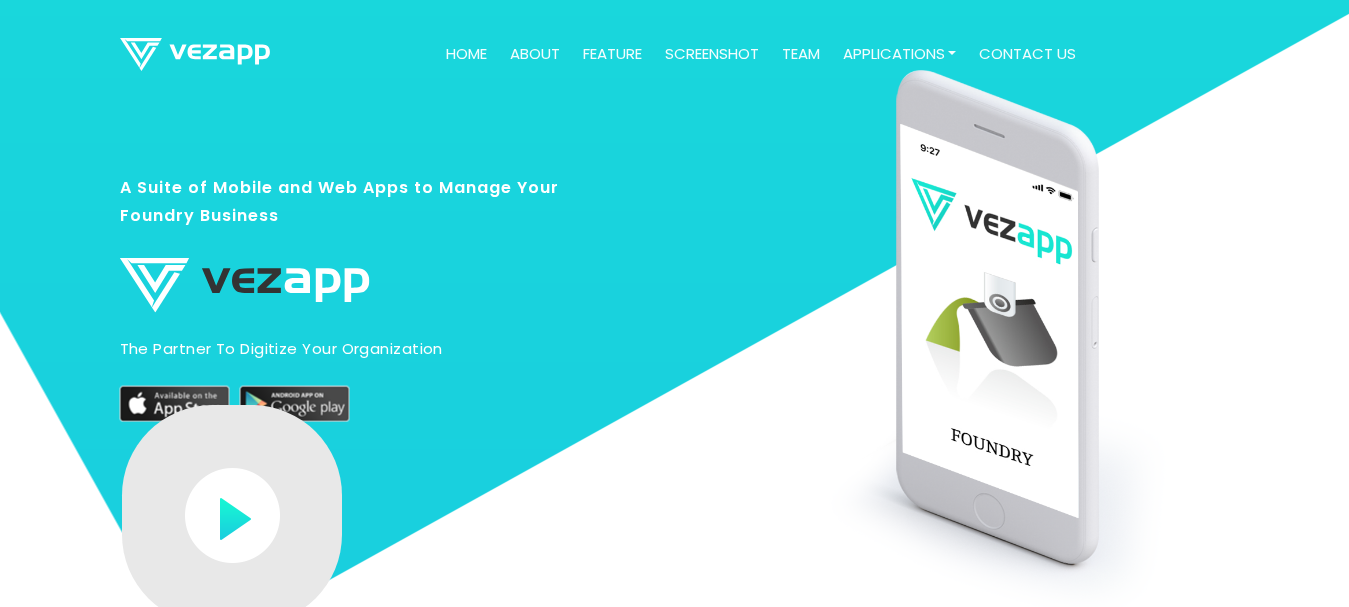 scroll, scrollTop: 0, scrollLeft: 0, axis: both 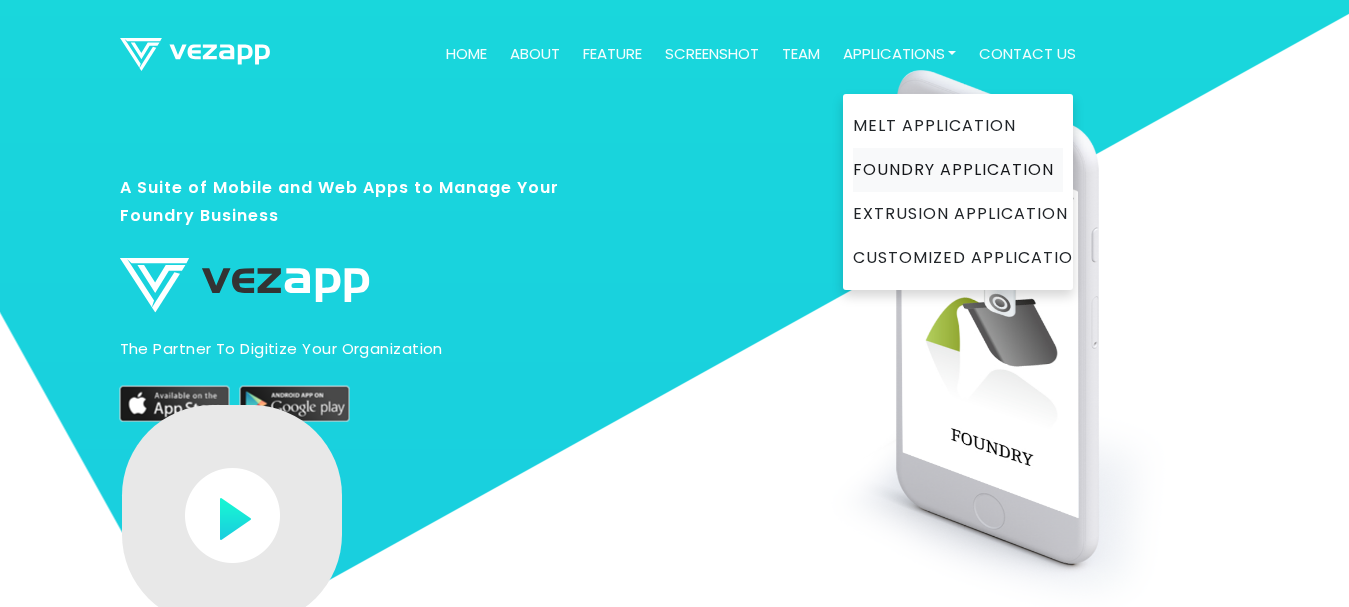 click on "Foundry Application" at bounding box center [958, 170] 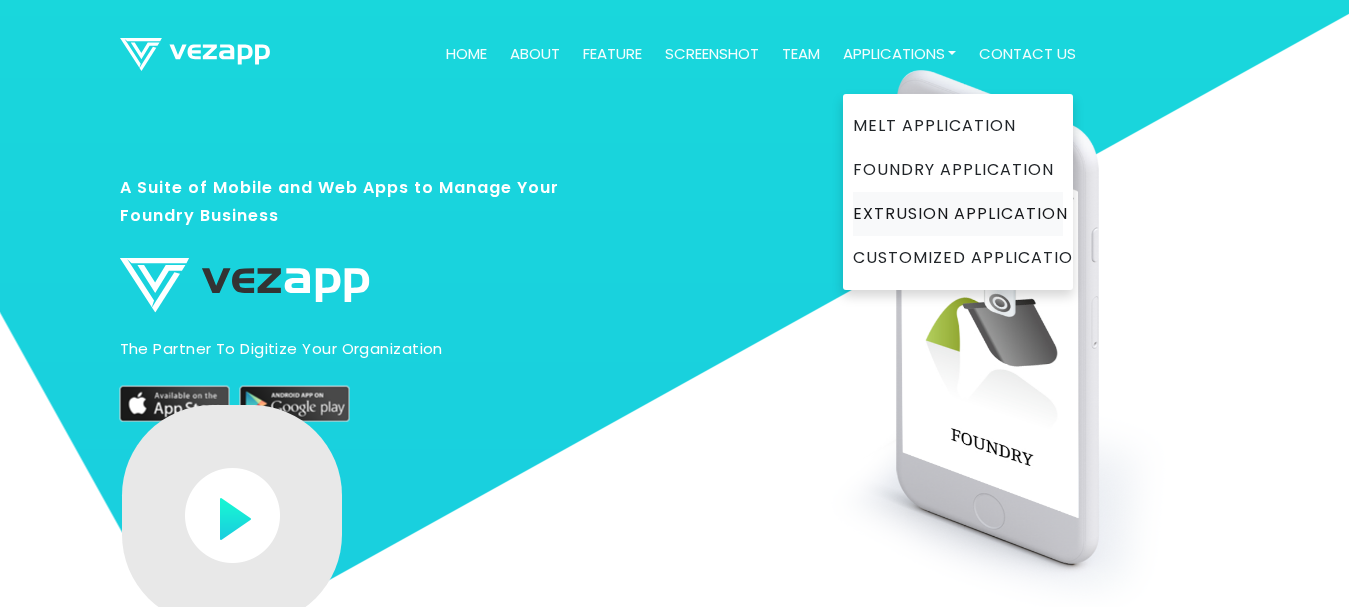 click on "Extrusion Application" at bounding box center (958, 214) 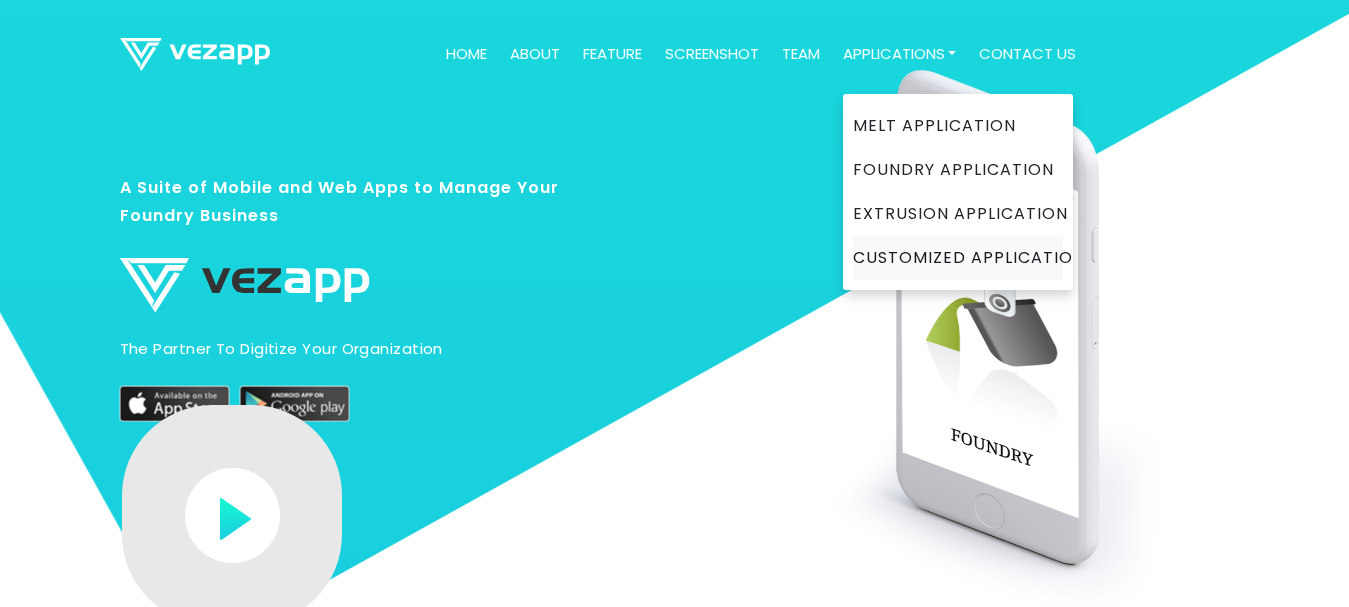 click on "Customized Application" at bounding box center (958, 258) 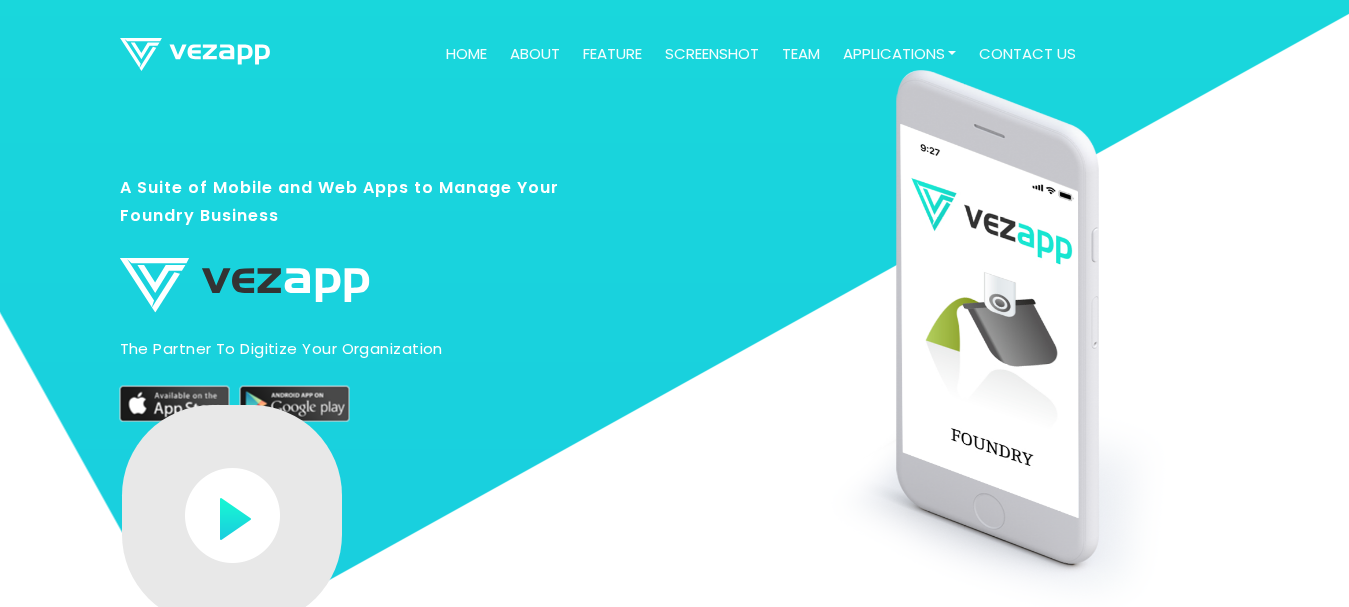 click at bounding box center [195, 54] 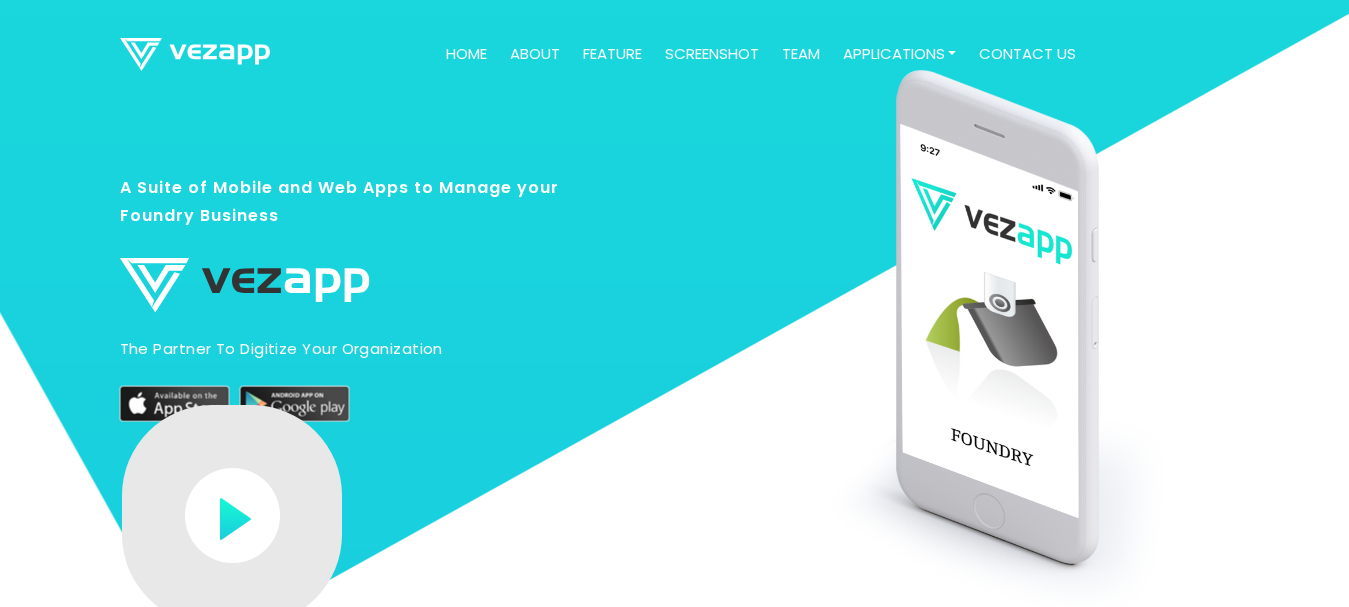 scroll, scrollTop: 0, scrollLeft: 0, axis: both 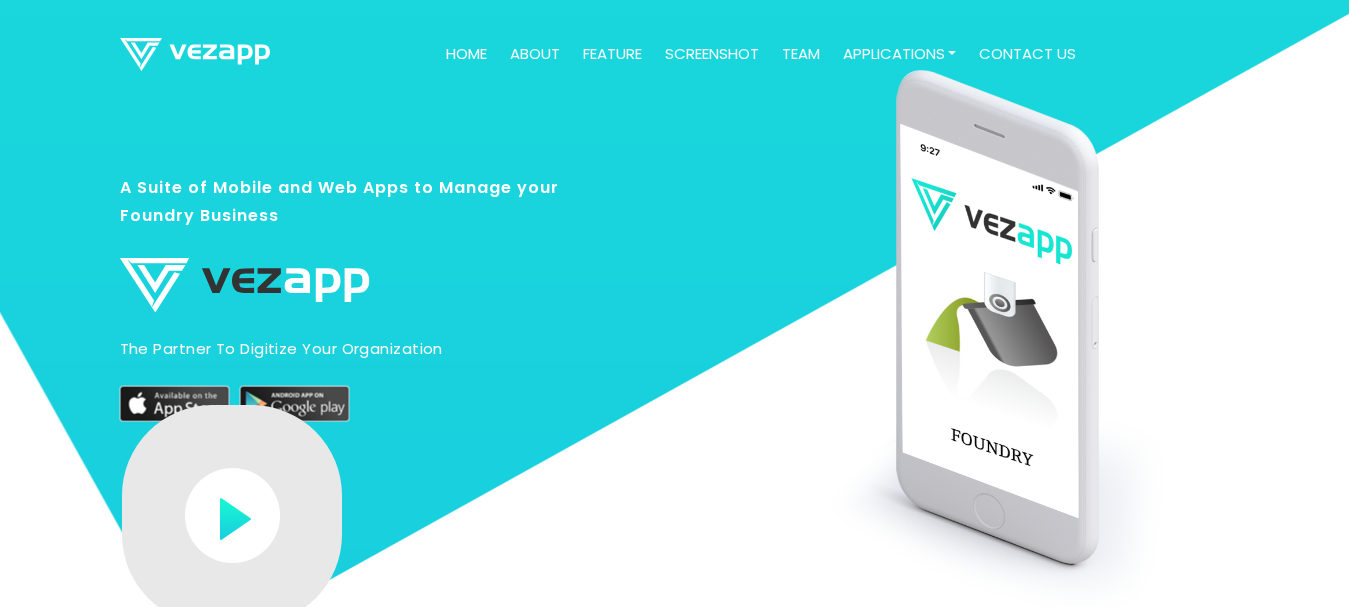 click at bounding box center [195, 54] 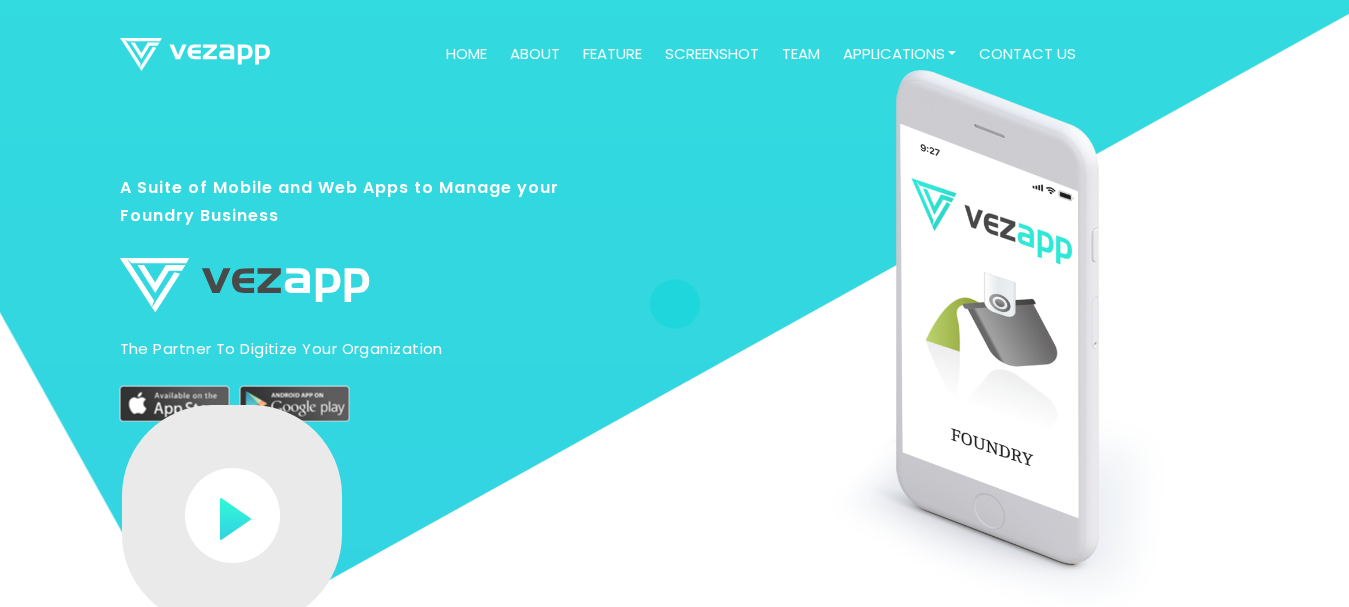 scroll, scrollTop: 0, scrollLeft: 0, axis: both 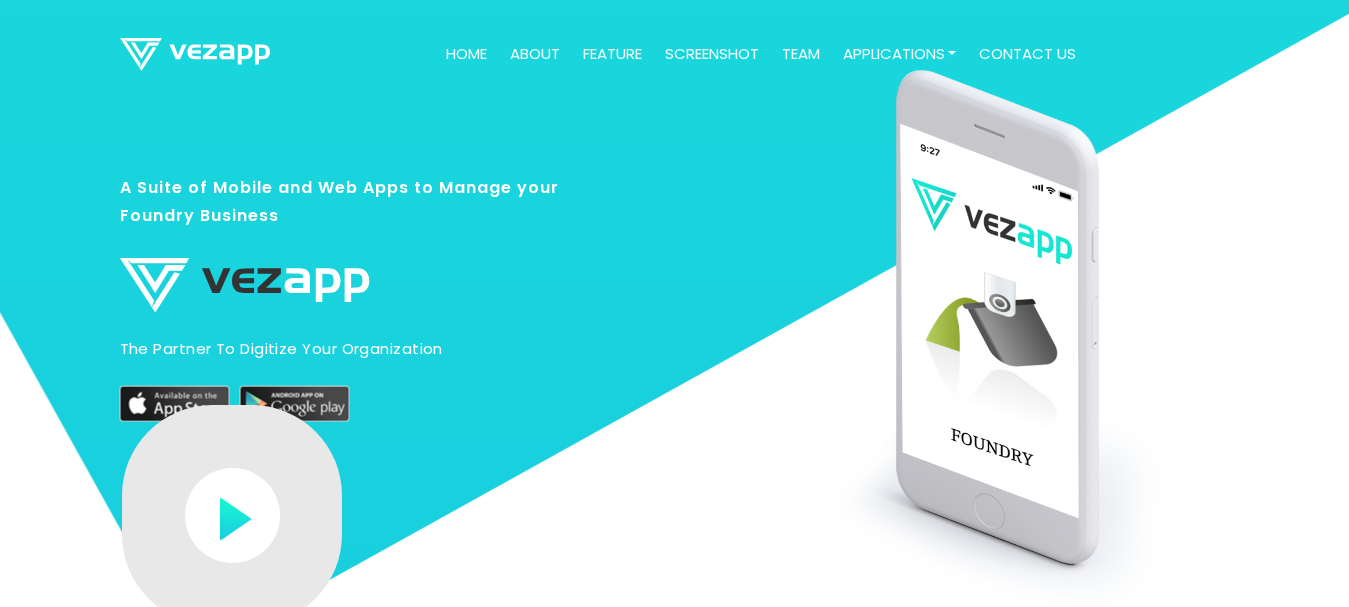 click on "about" at bounding box center (535, 54) 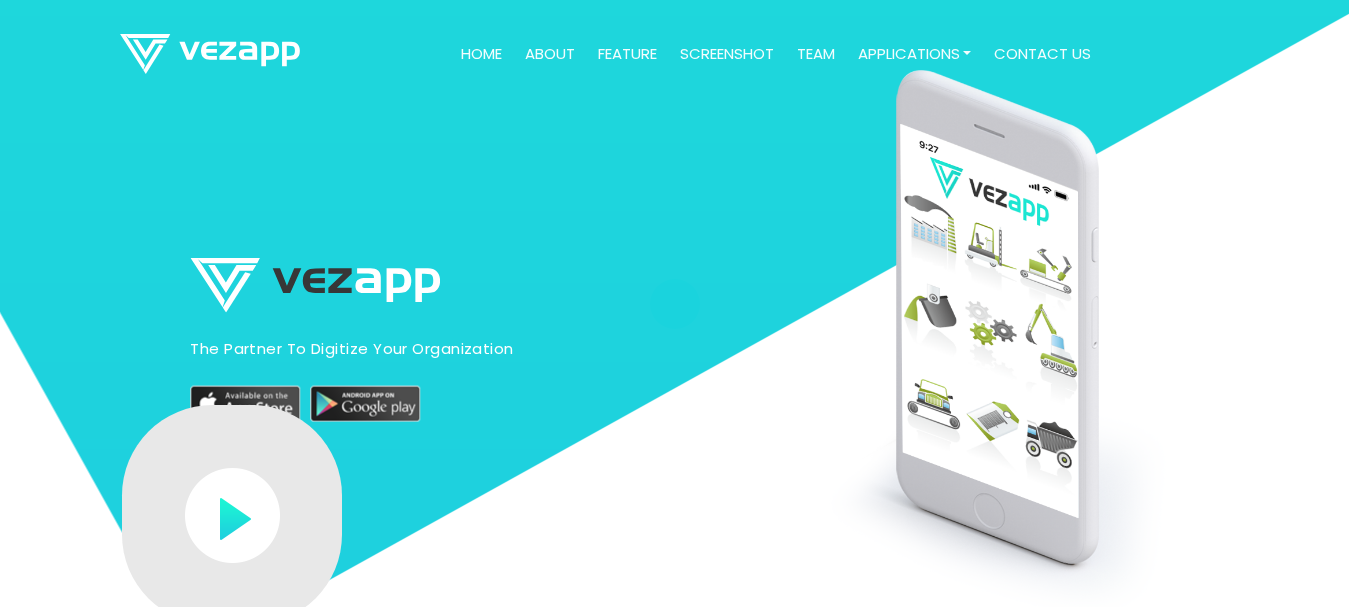 scroll, scrollTop: 0, scrollLeft: 0, axis: both 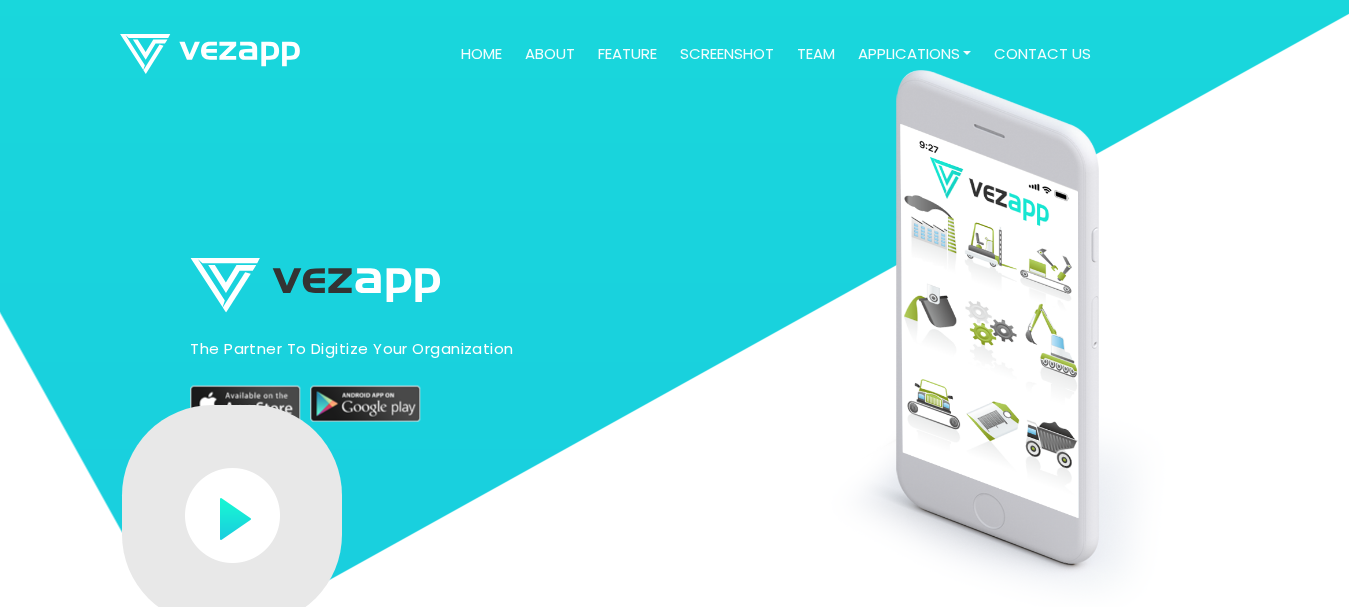 click on "feature" at bounding box center [627, 54] 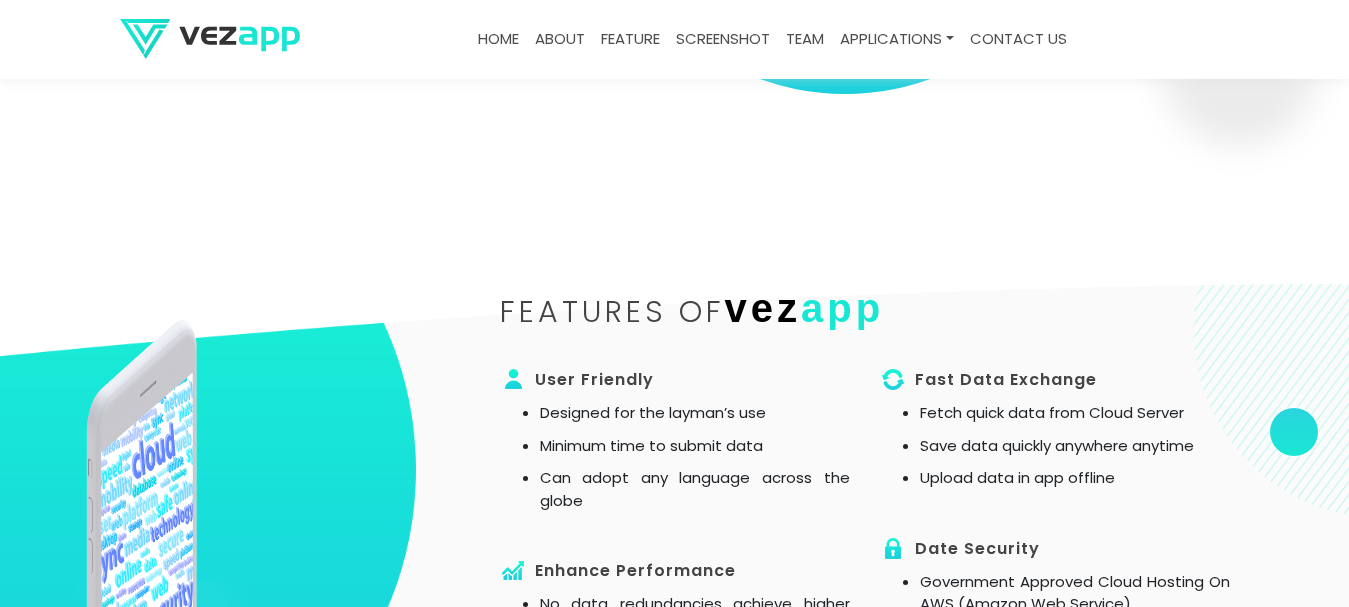 scroll, scrollTop: 1358, scrollLeft: 0, axis: vertical 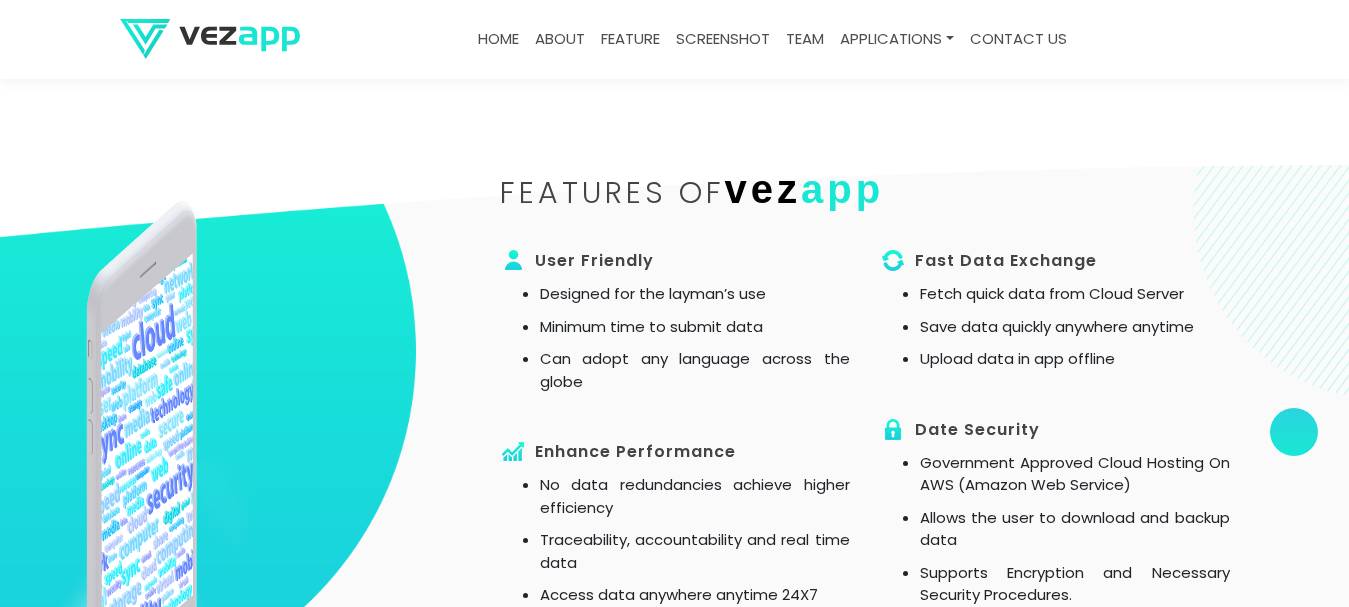 click on "Home" at bounding box center [498, 39] 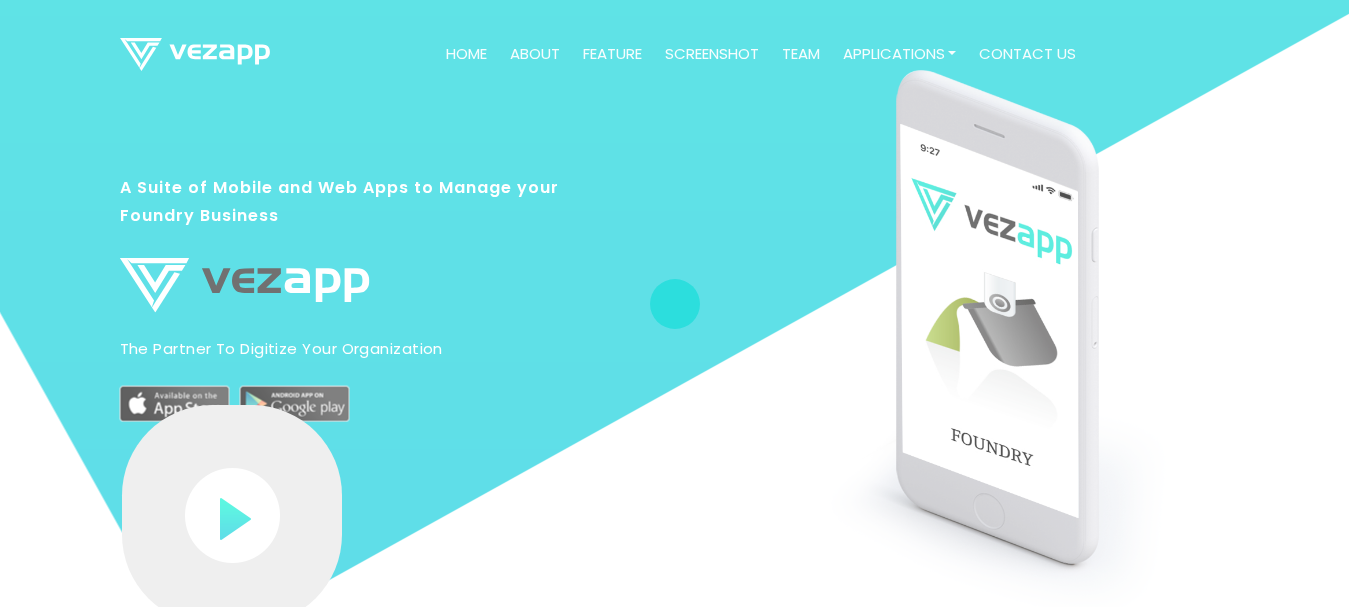 scroll, scrollTop: 0, scrollLeft: 0, axis: both 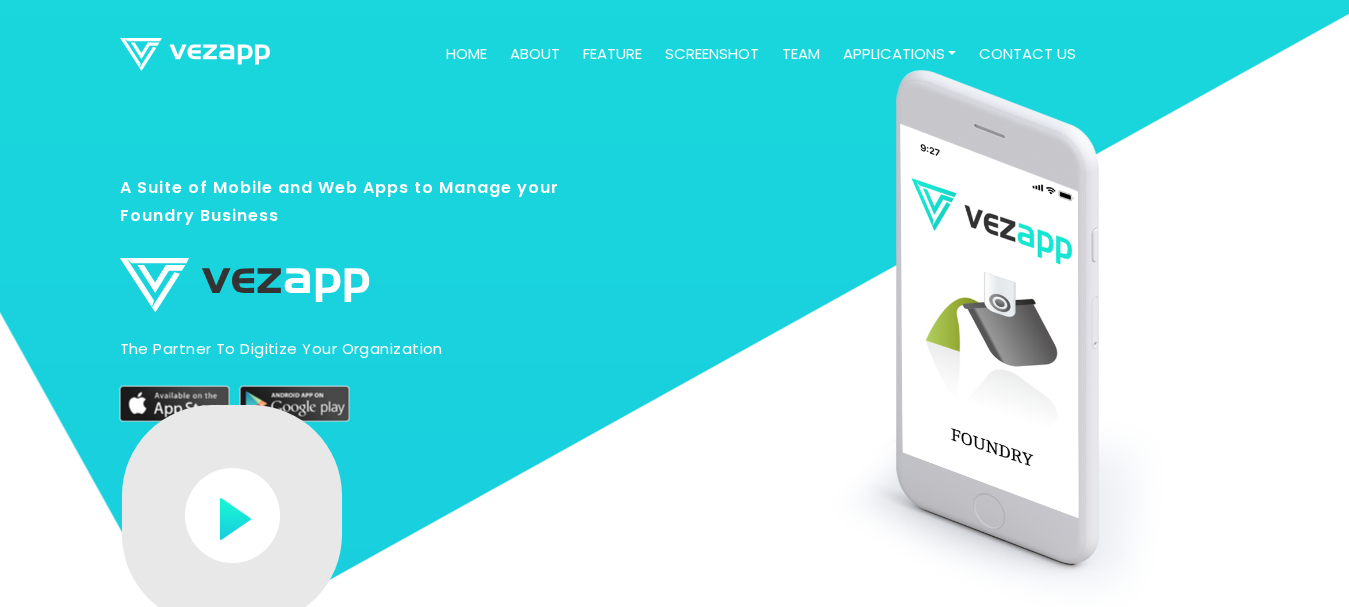 click on "about" at bounding box center [535, 54] 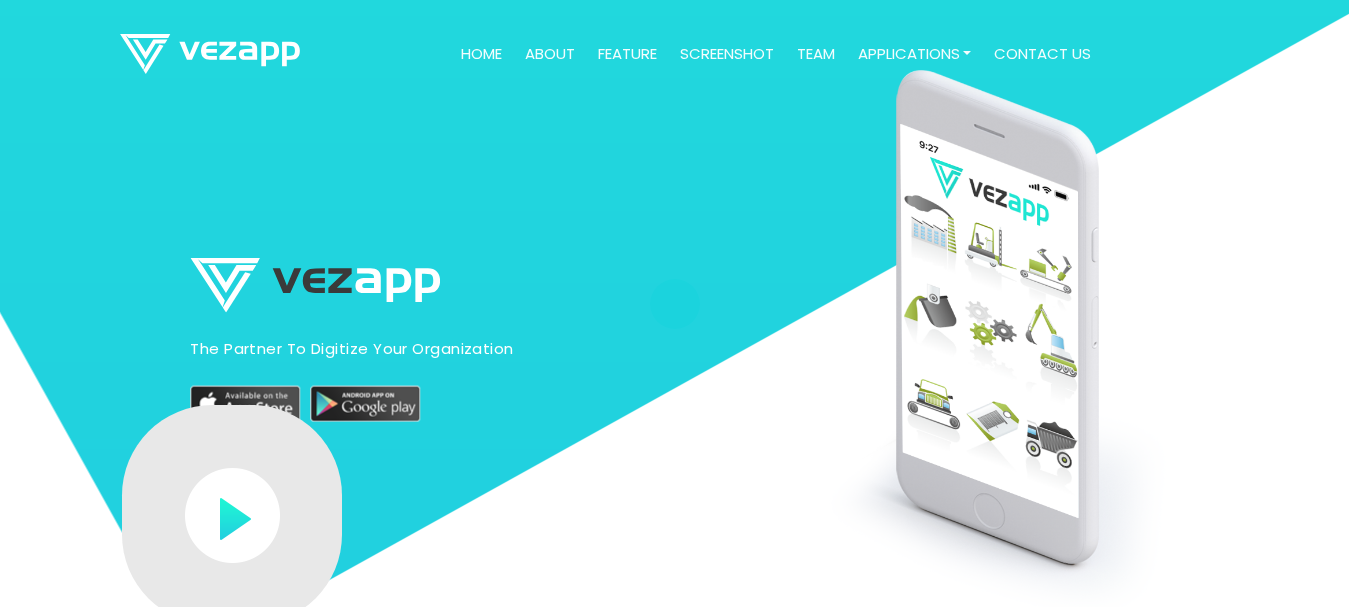 scroll, scrollTop: 0, scrollLeft: 0, axis: both 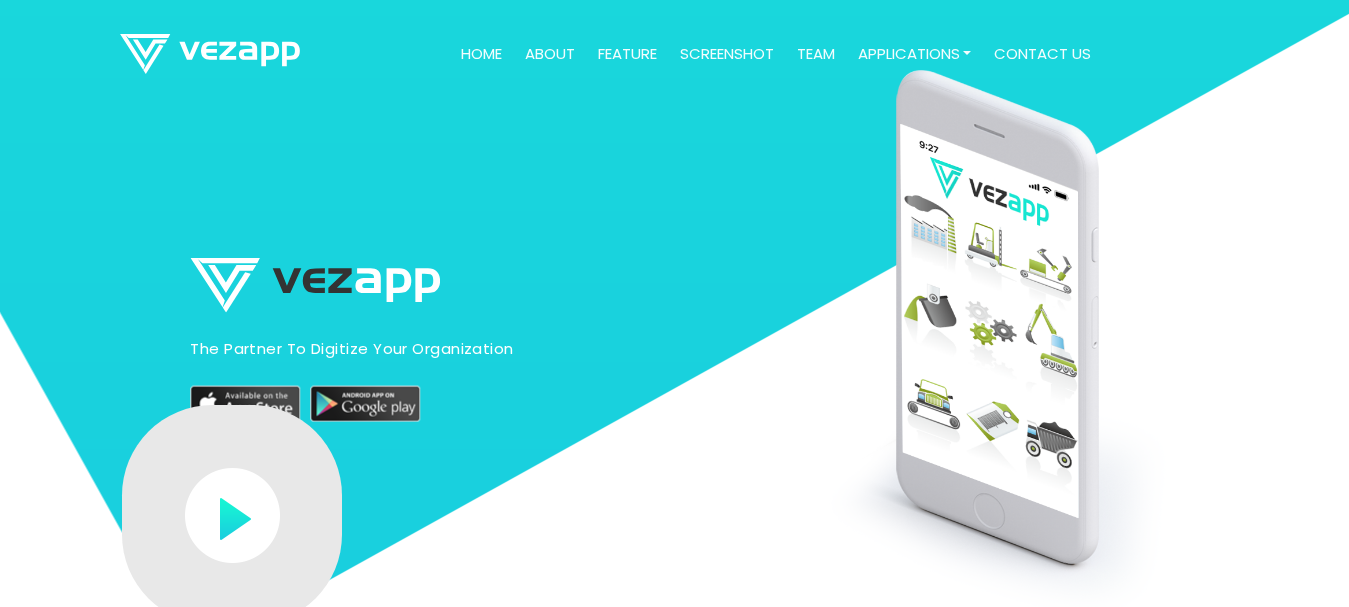 click on "Home" at bounding box center (481, 54) 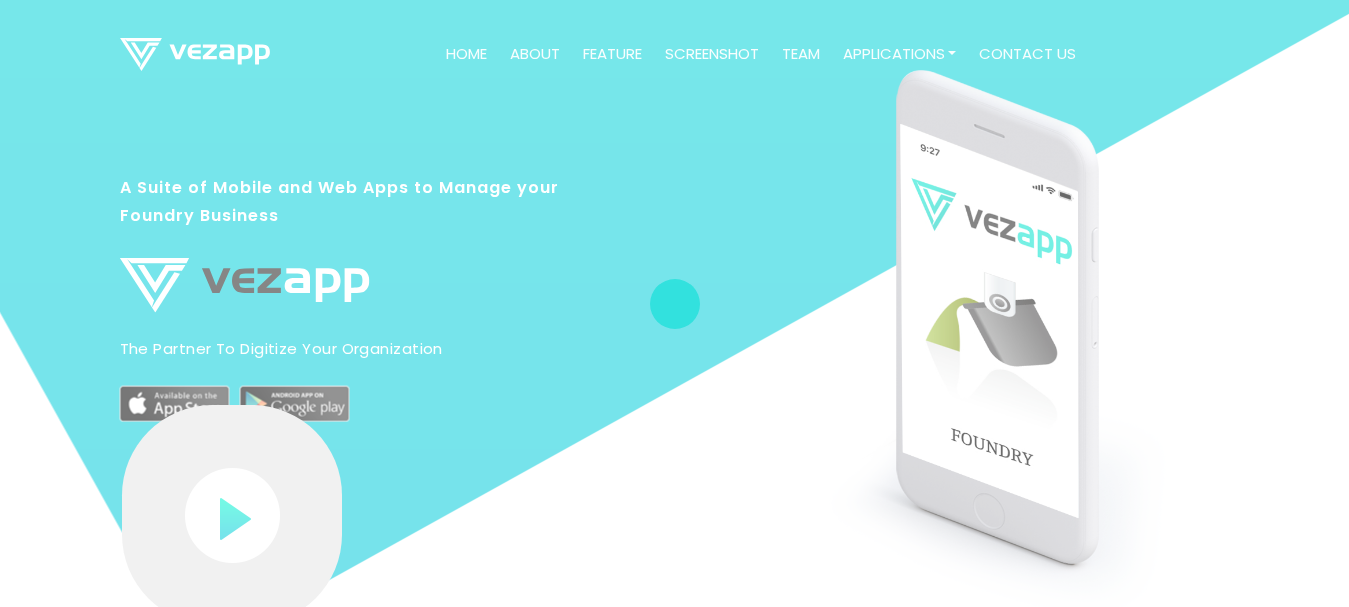 scroll, scrollTop: 0, scrollLeft: 0, axis: both 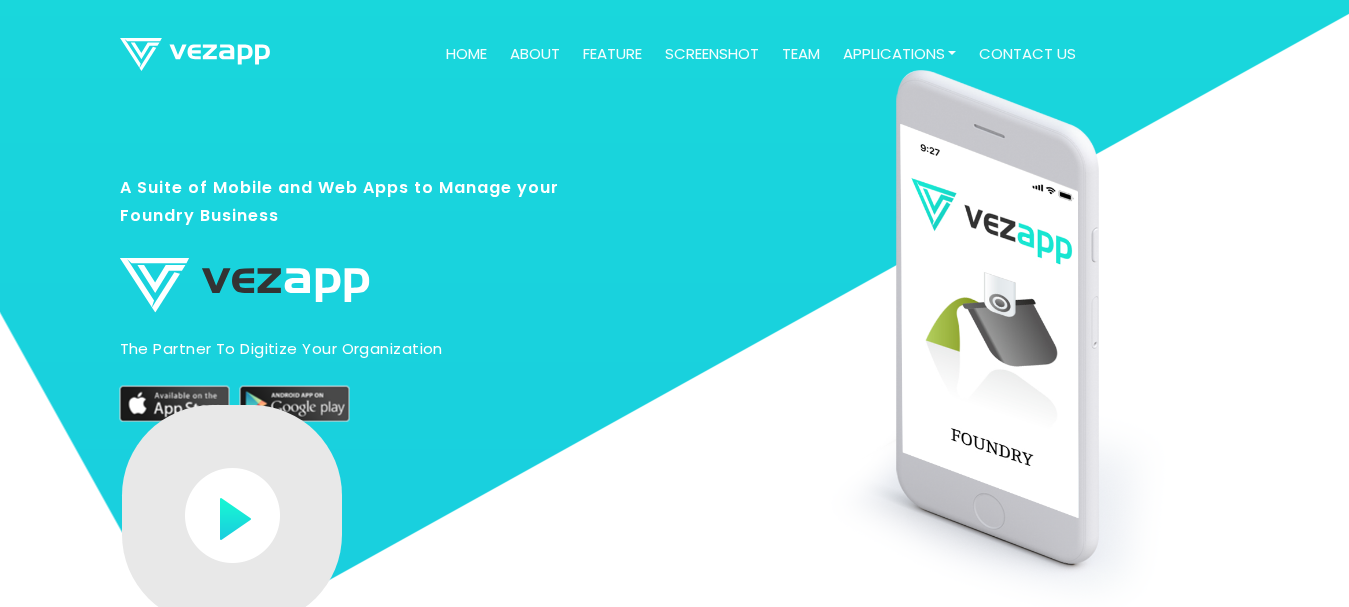 click on "about" at bounding box center [535, 54] 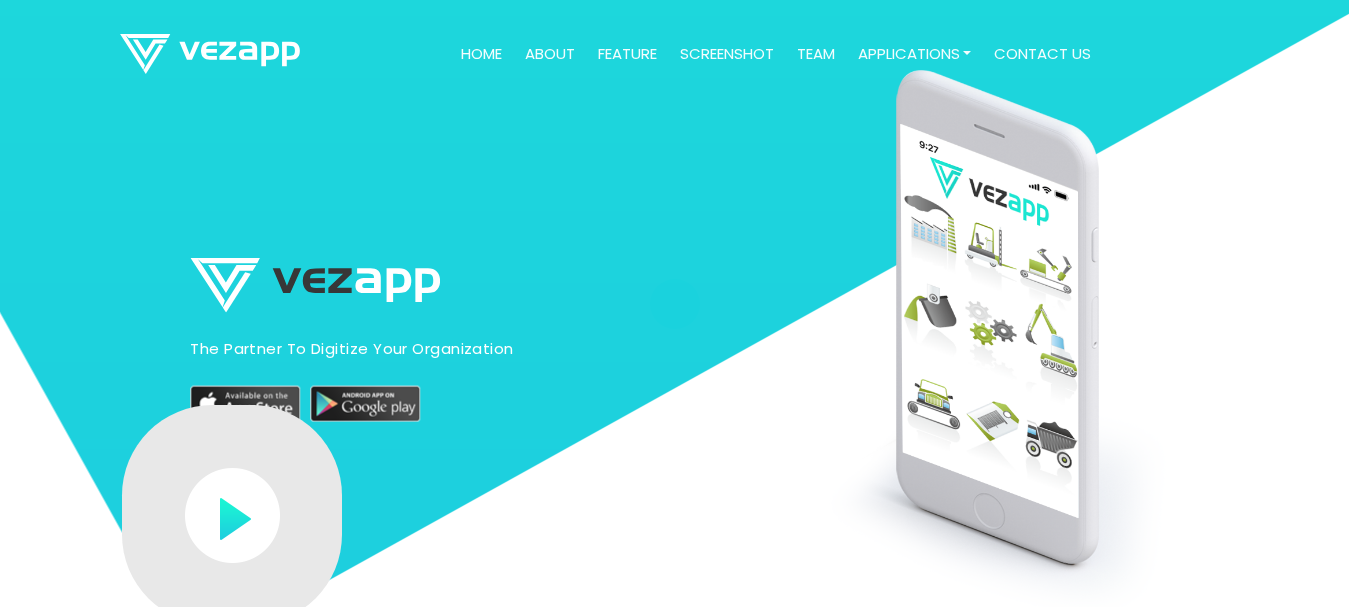 scroll, scrollTop: 0, scrollLeft: 0, axis: both 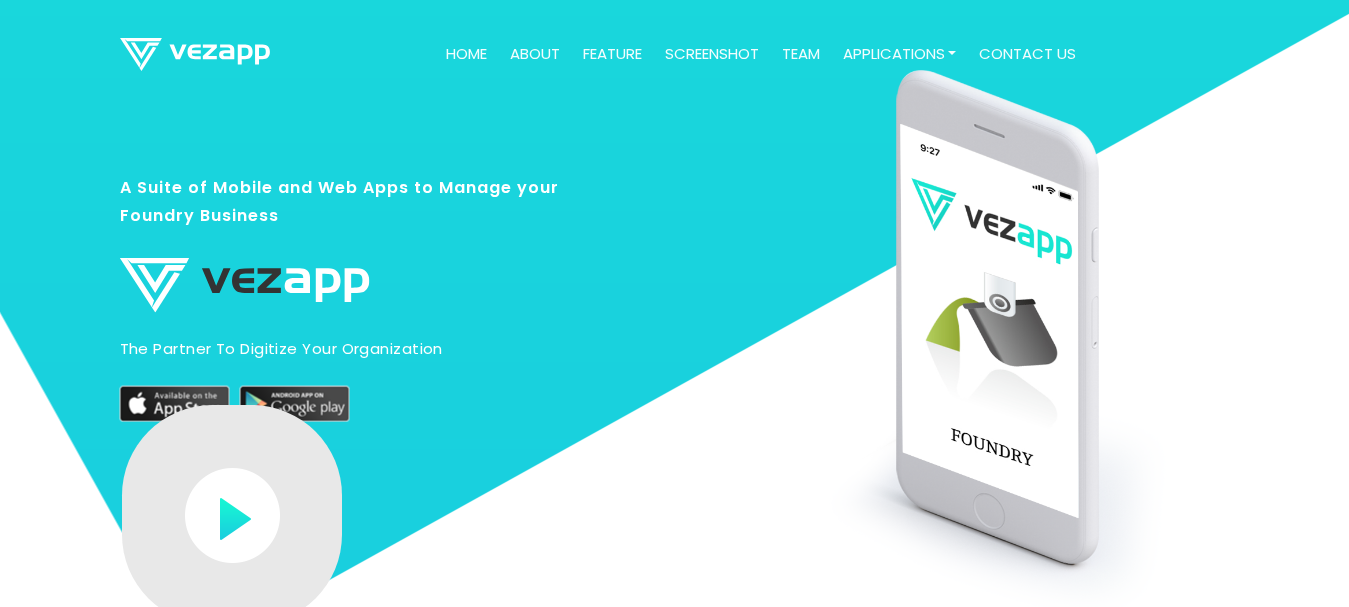 click on "Home" at bounding box center [466, 54] 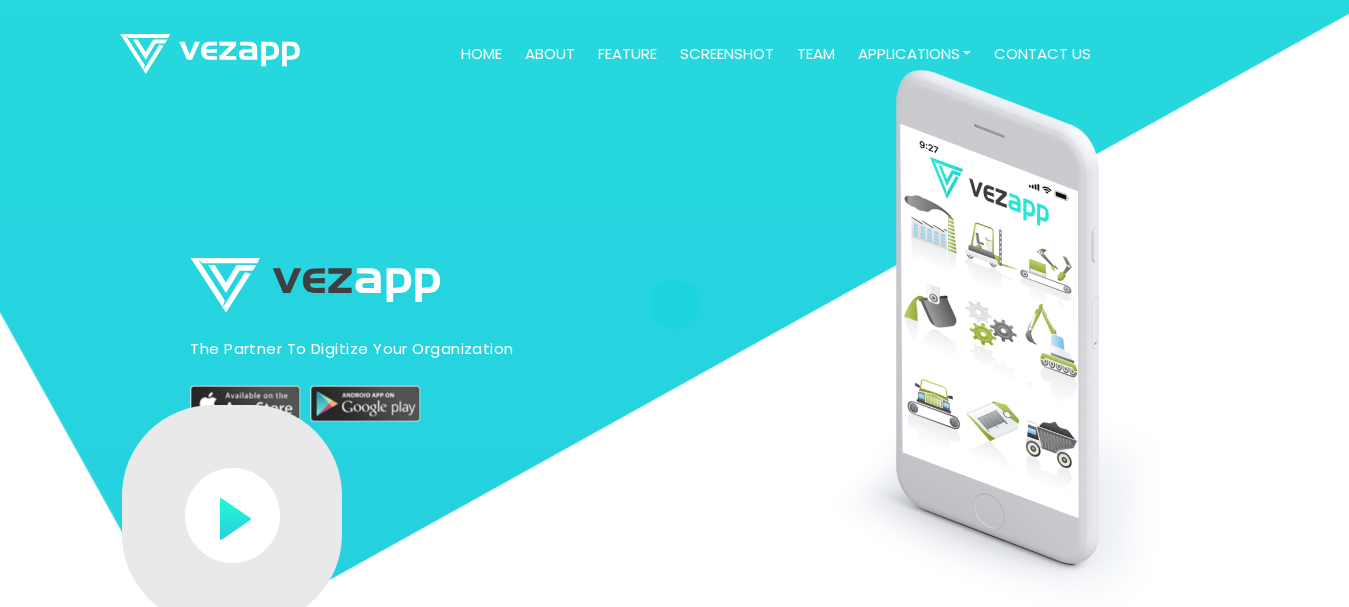 scroll, scrollTop: 0, scrollLeft: 0, axis: both 